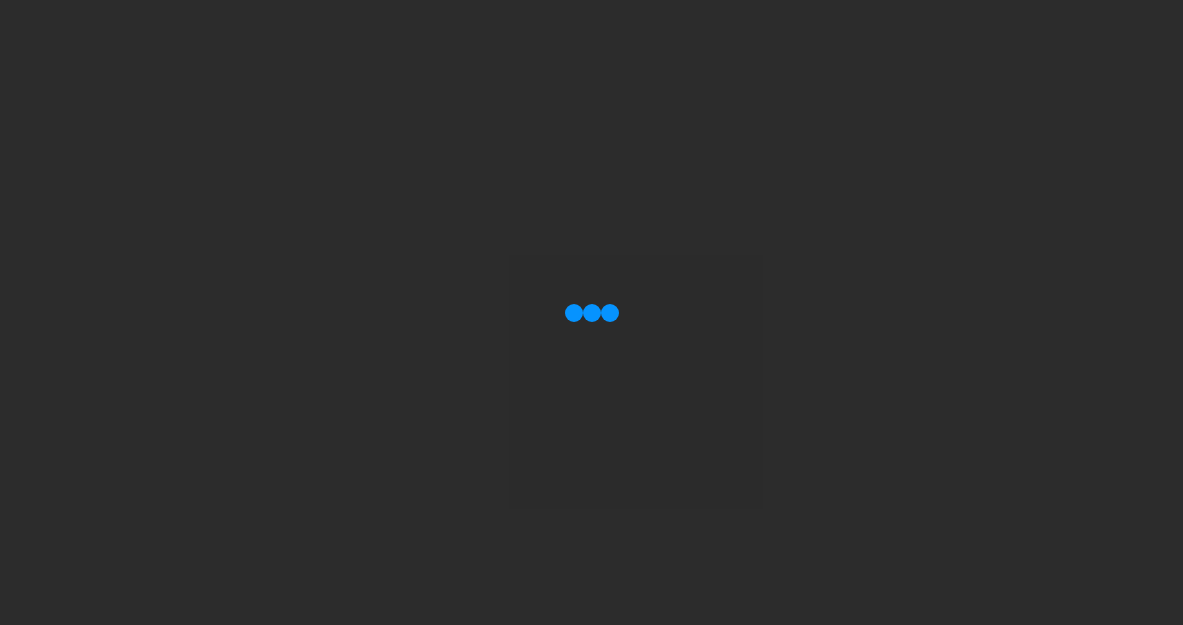 scroll, scrollTop: 0, scrollLeft: 0, axis: both 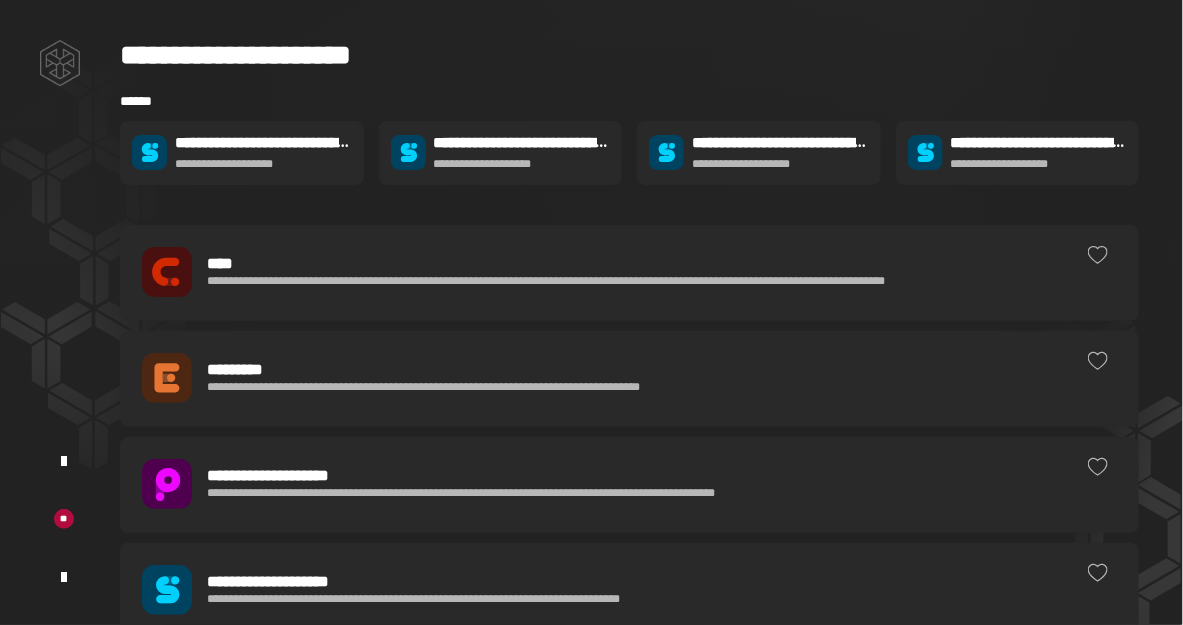 click on "**********" 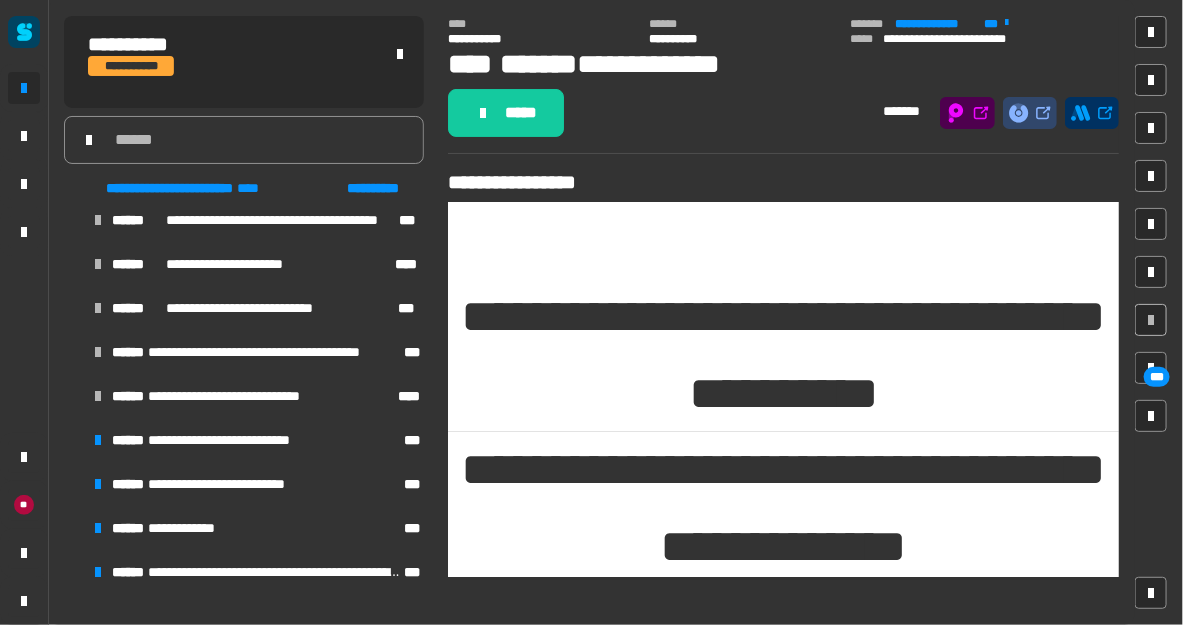 scroll, scrollTop: 2480, scrollLeft: 0, axis: vertical 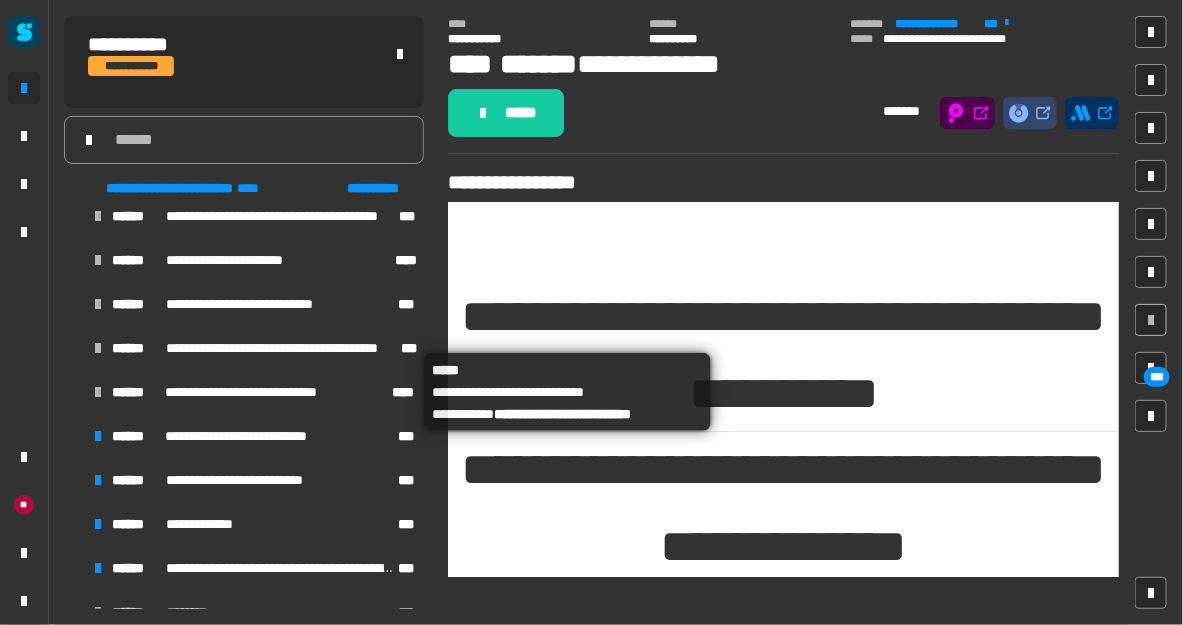 click on "**********" at bounding box center [261, 392] 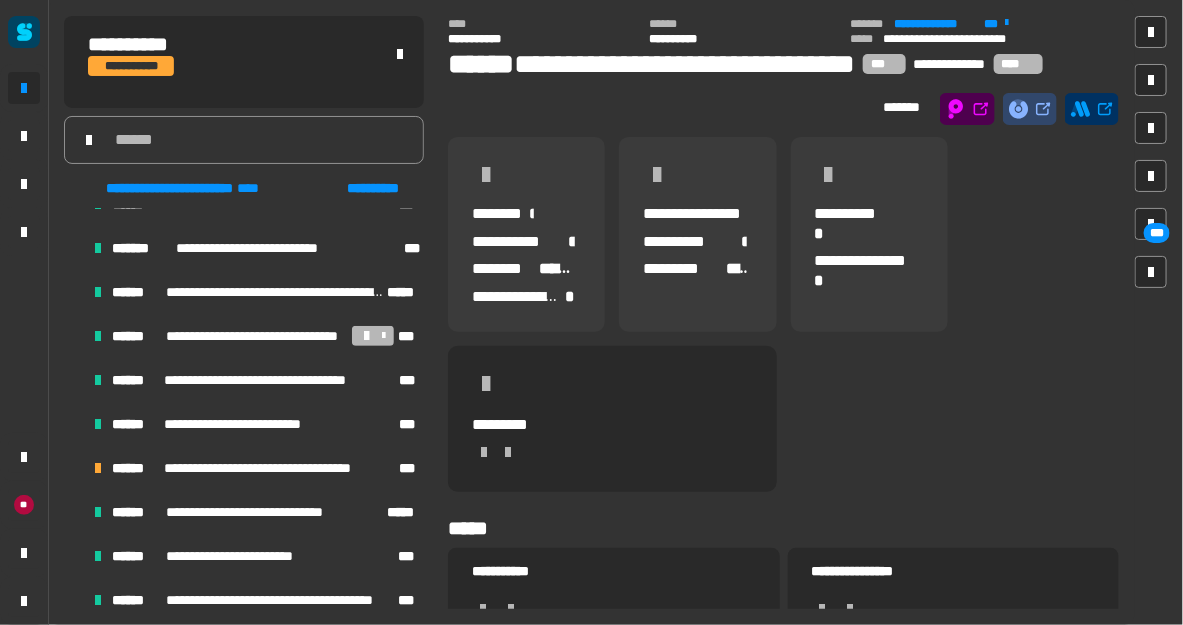 scroll, scrollTop: 1840, scrollLeft: 0, axis: vertical 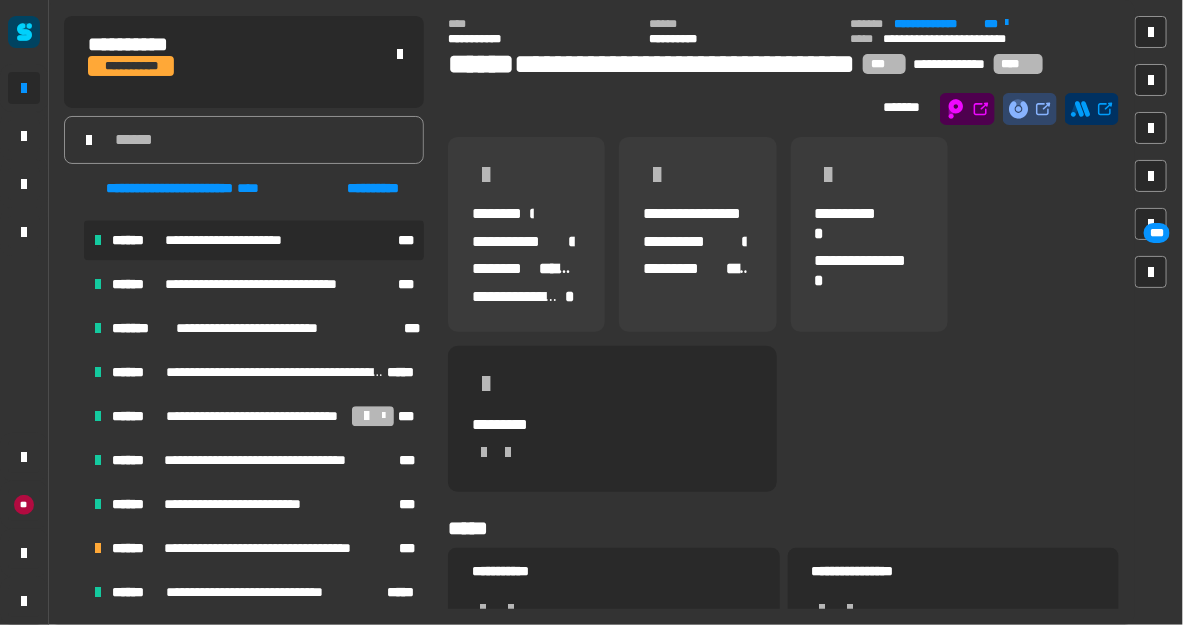 click on "**********" at bounding box center [242, 240] 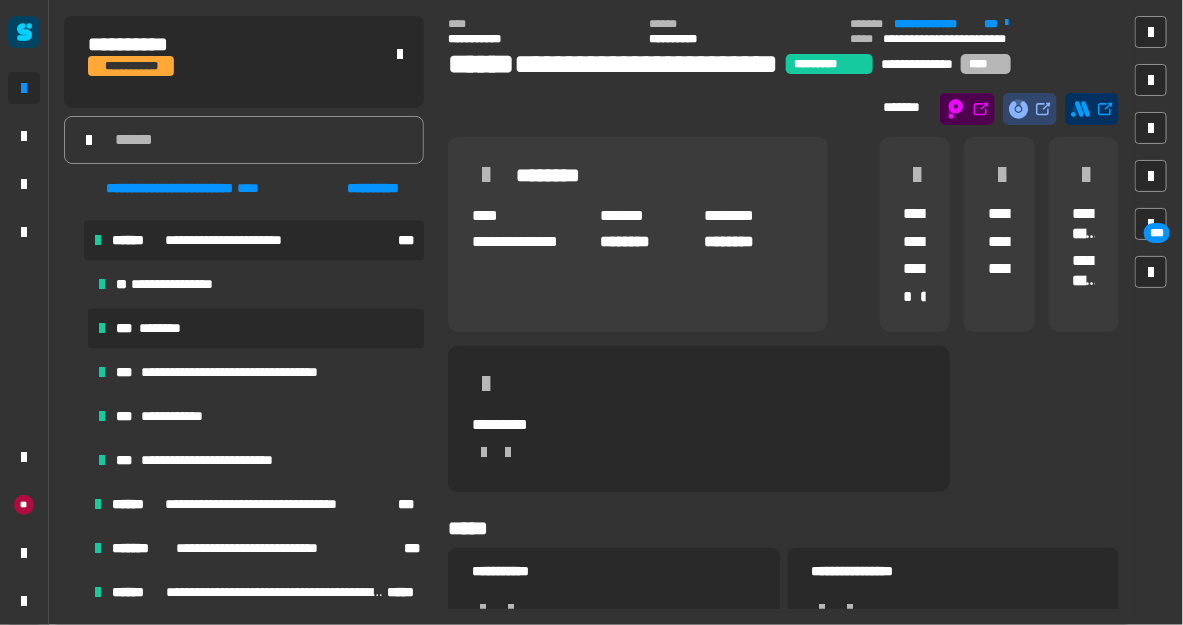 click on "*** ********" at bounding box center [256, 328] 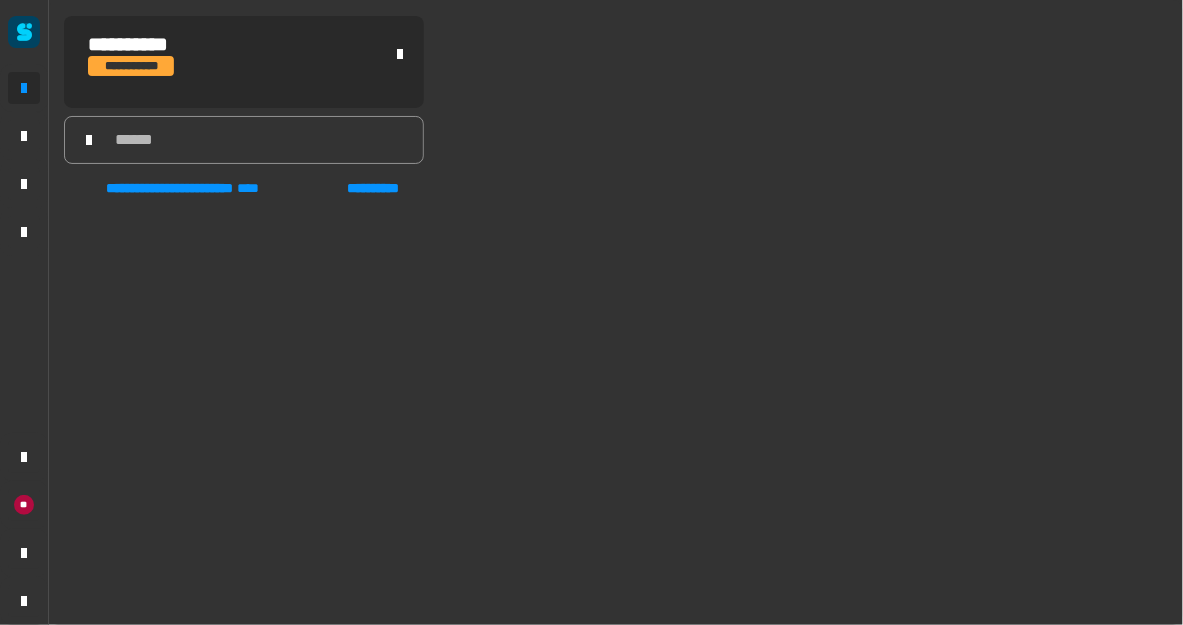 scroll, scrollTop: 1759, scrollLeft: 0, axis: vertical 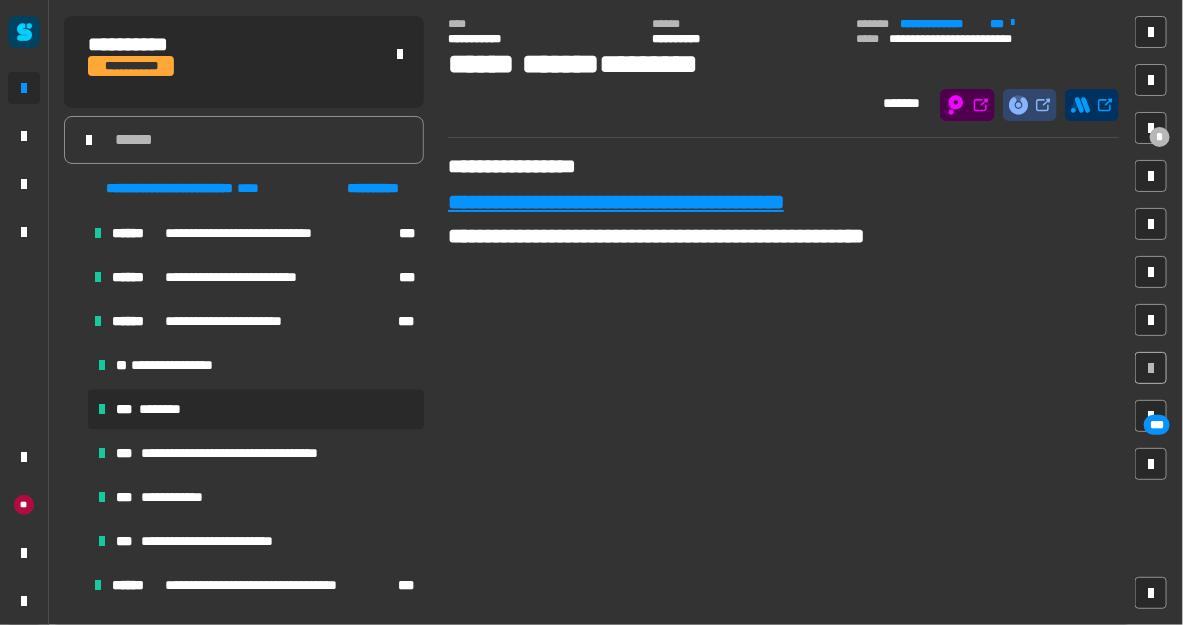 click on "**********" at bounding box center (783, 219) 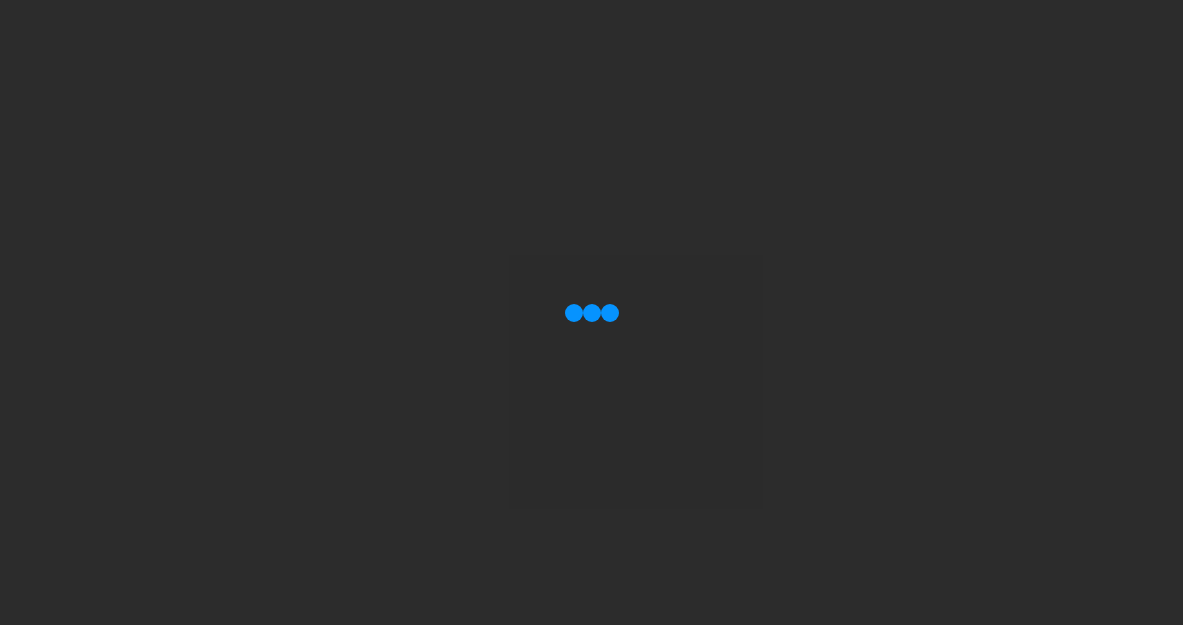 scroll, scrollTop: 0, scrollLeft: 0, axis: both 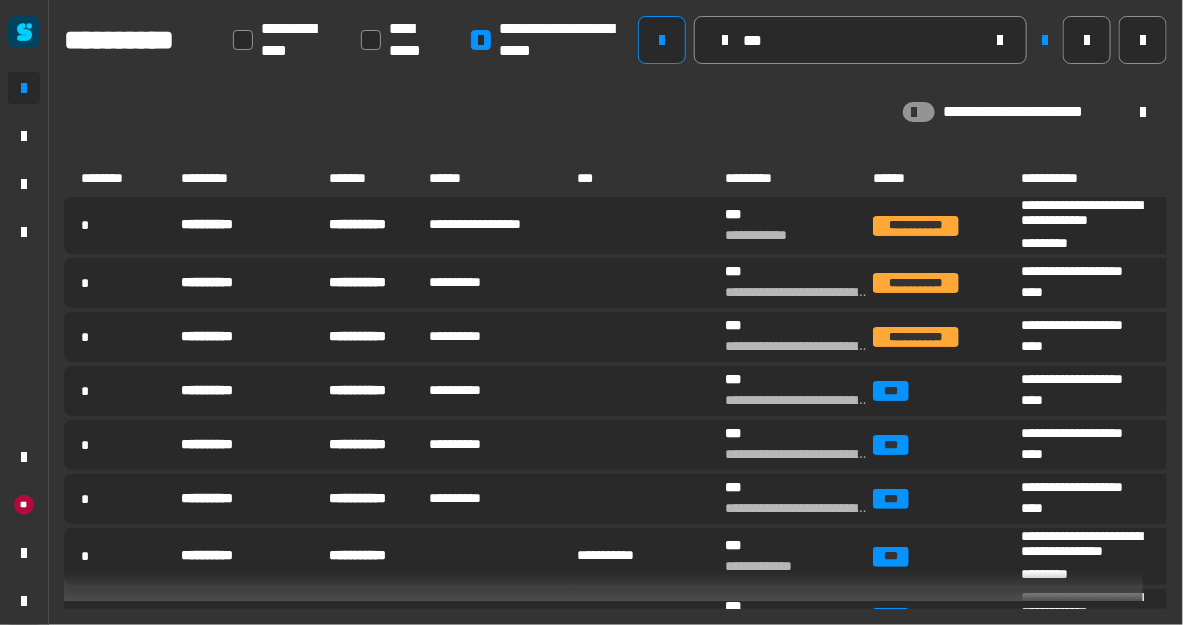 type on "***" 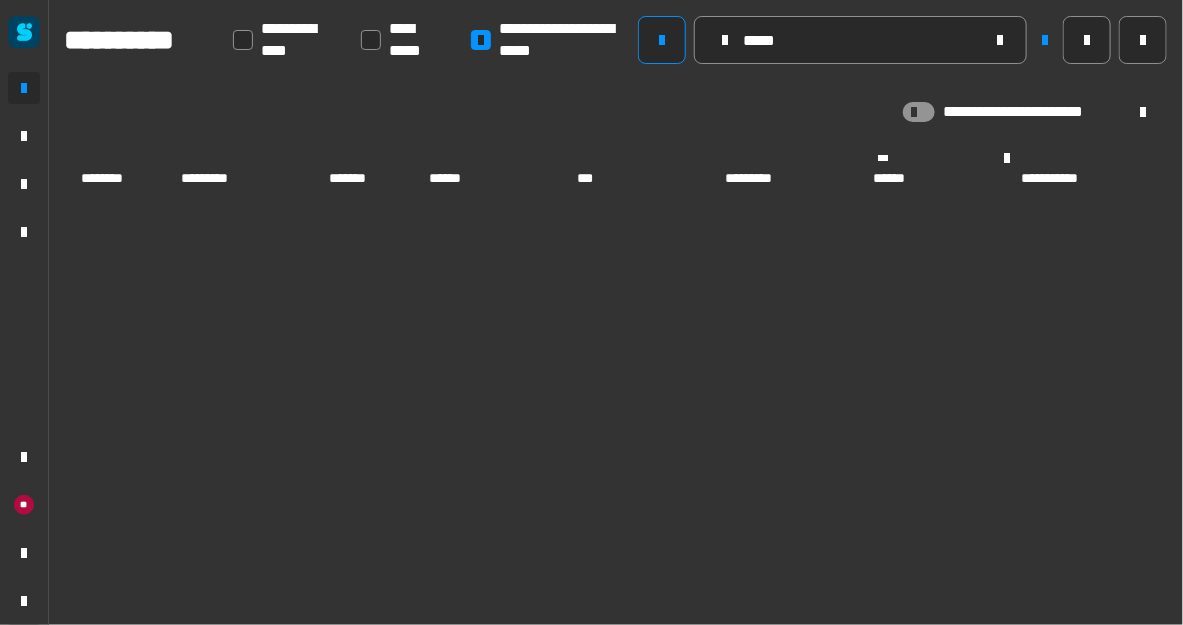 type on "***" 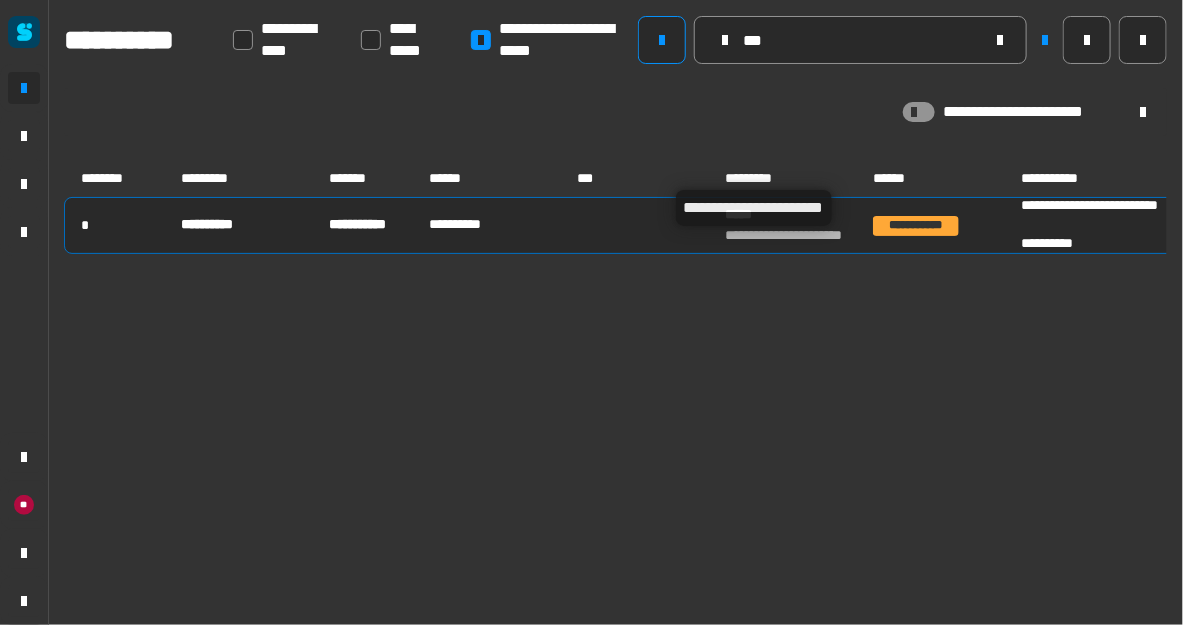 type on "***" 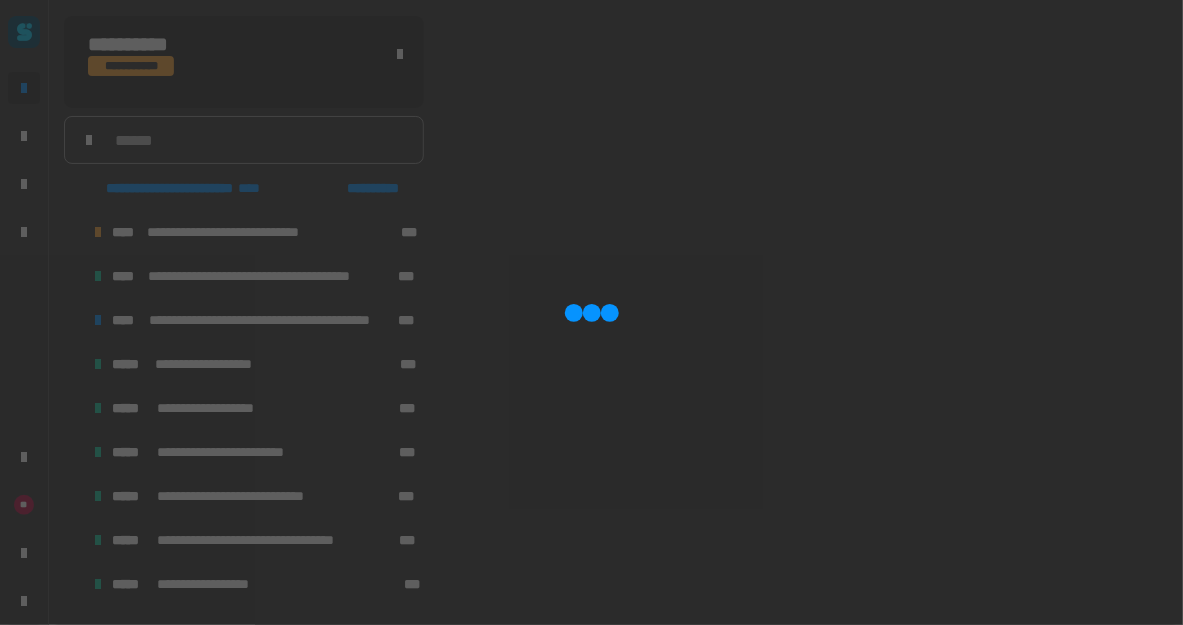 scroll, scrollTop: 1759, scrollLeft: 0, axis: vertical 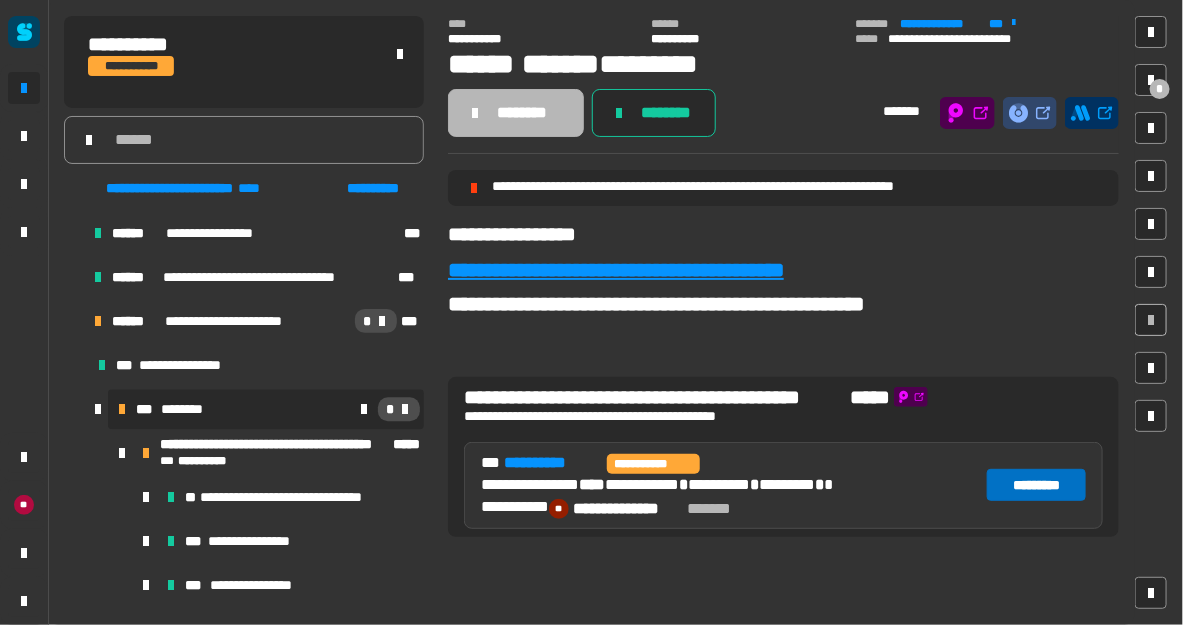 click on "*********" 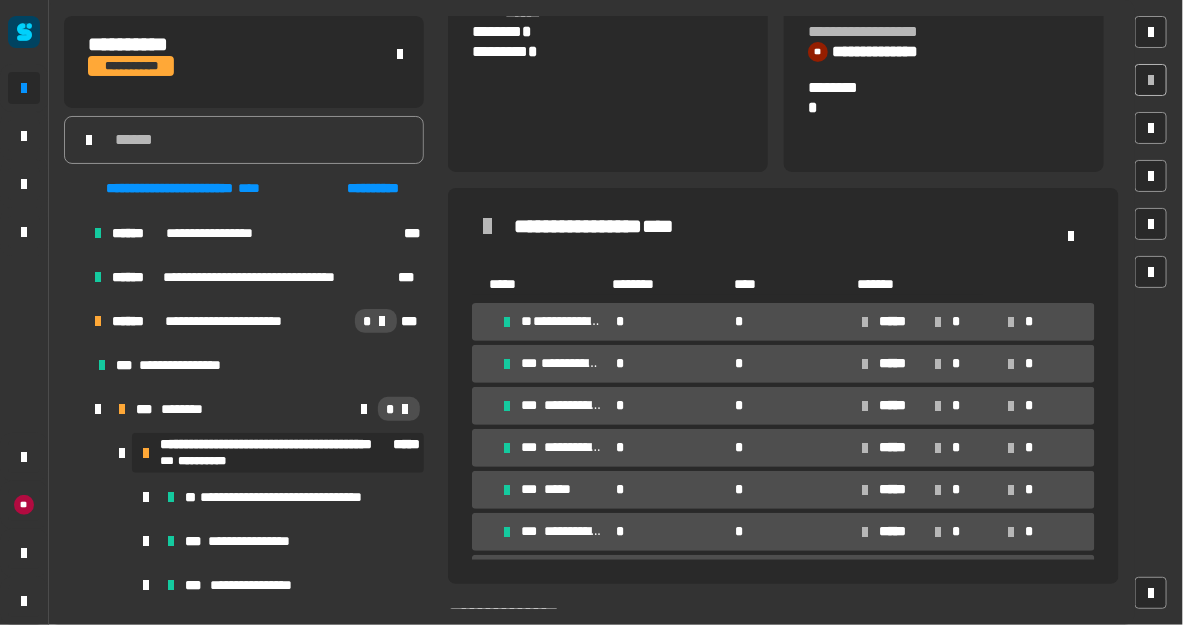scroll, scrollTop: 240, scrollLeft: 0, axis: vertical 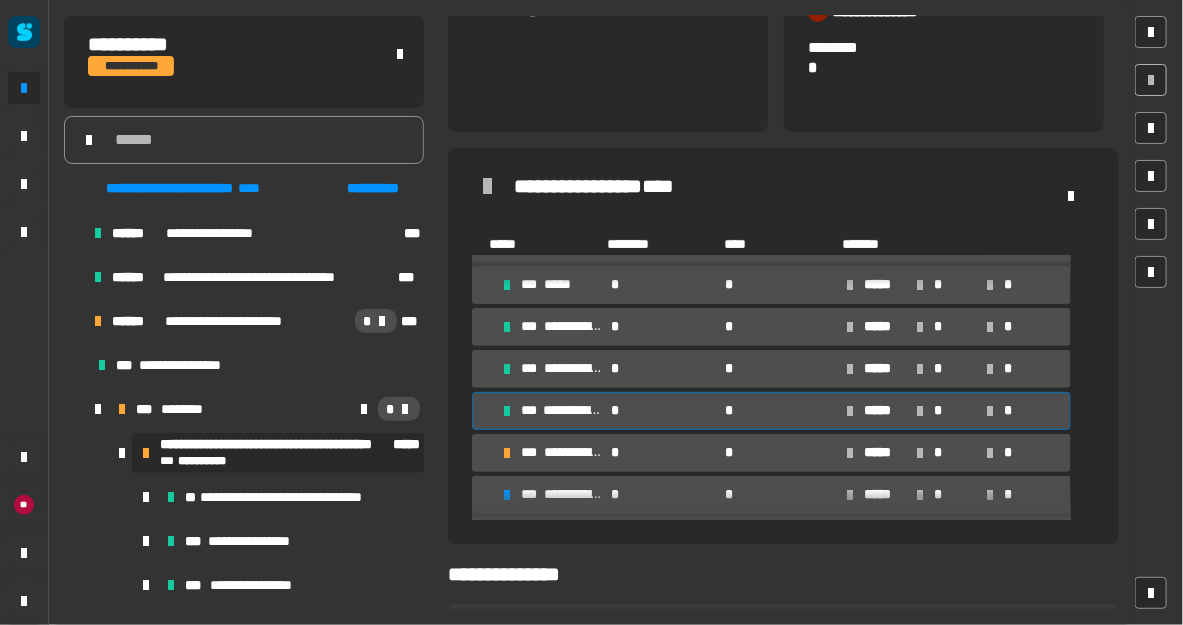 click on "**********" at bounding box center (573, 411) 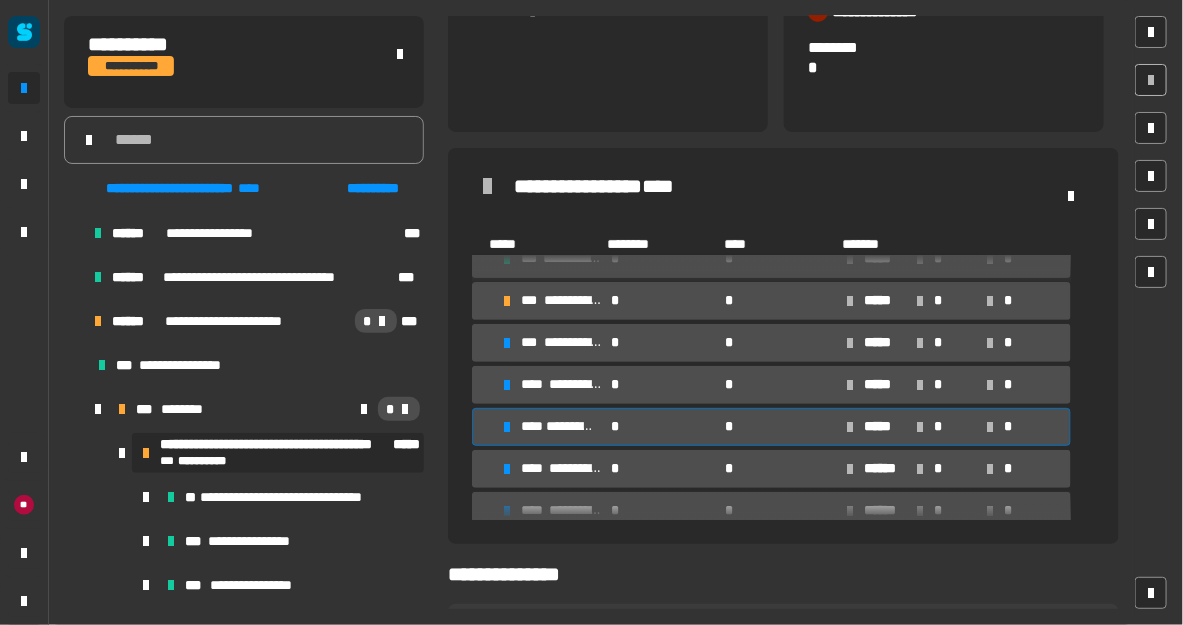 scroll, scrollTop: 304, scrollLeft: 0, axis: vertical 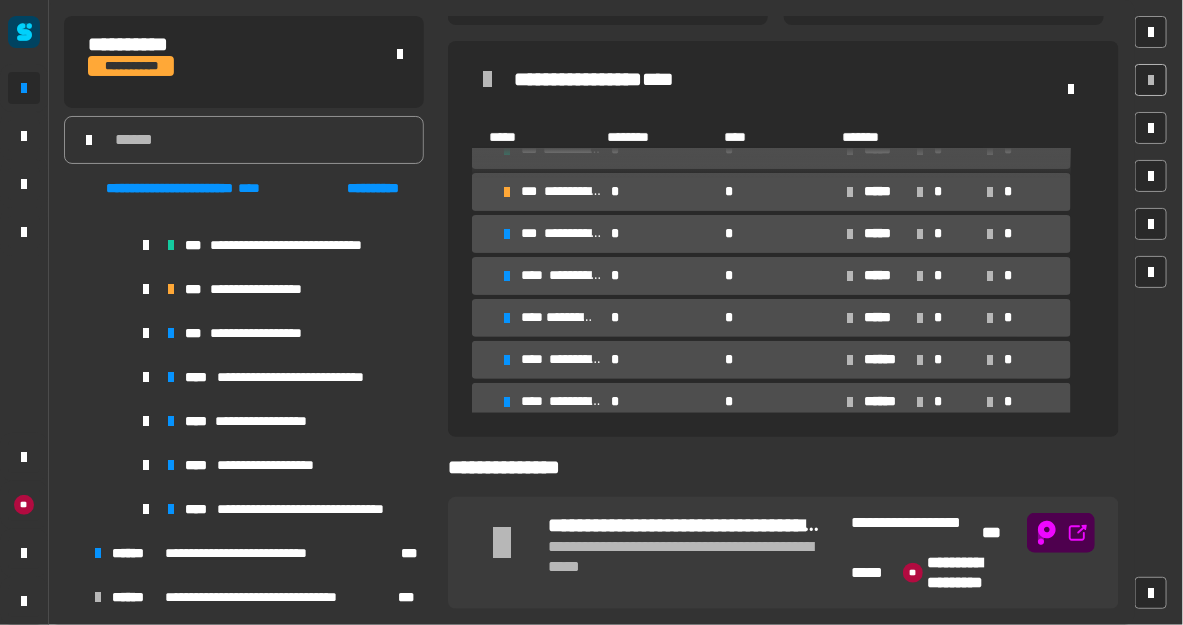 click at bounding box center [146, 421] 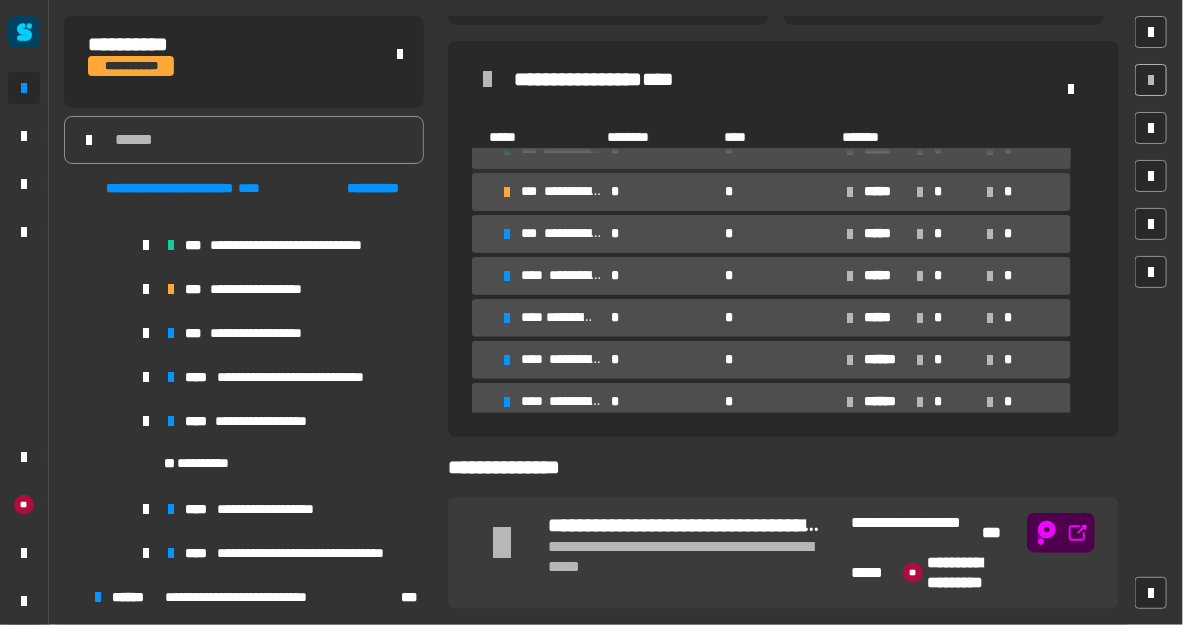 click on "**********" at bounding box center (210, 464) 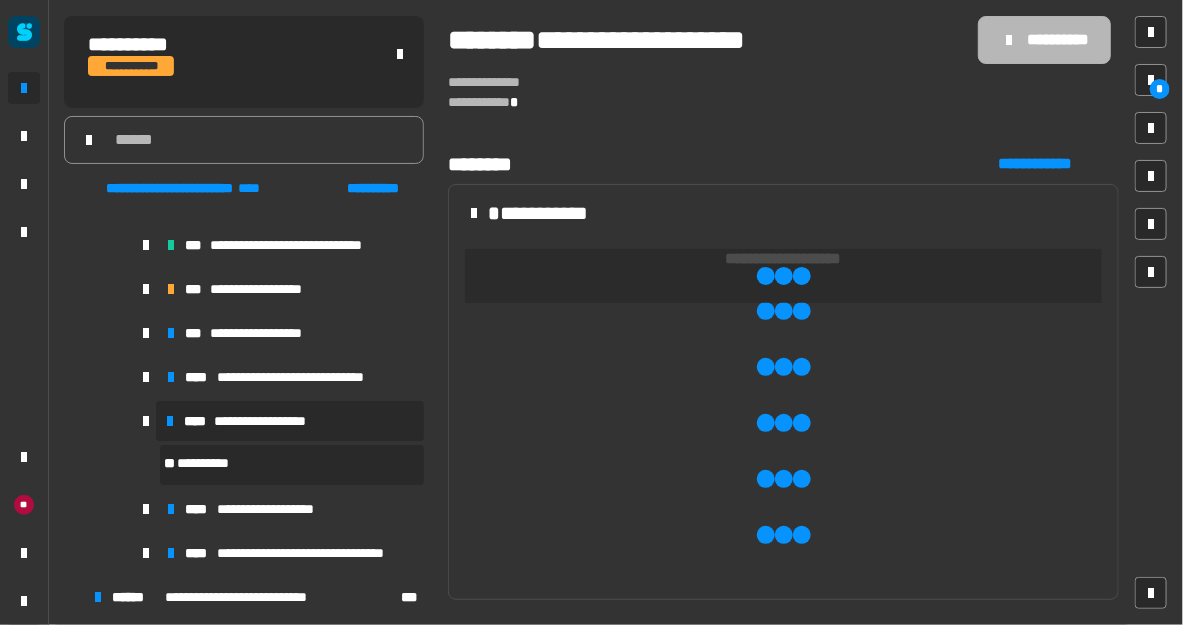 scroll, scrollTop: 56, scrollLeft: 0, axis: vertical 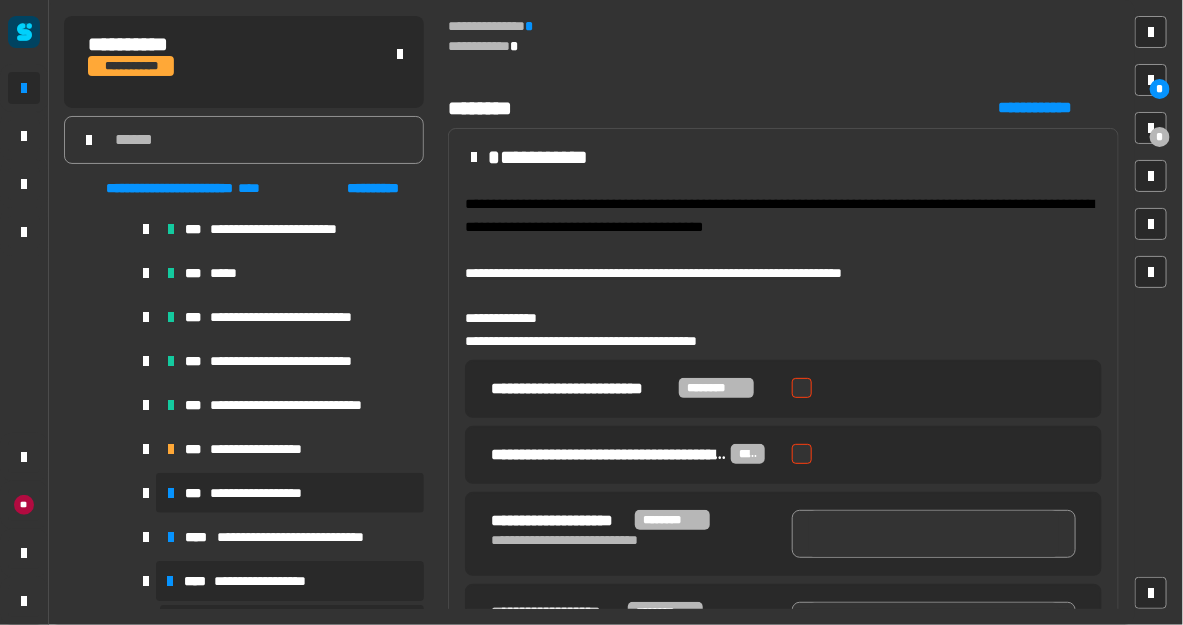 click on "**********" at bounding box center (266, 493) 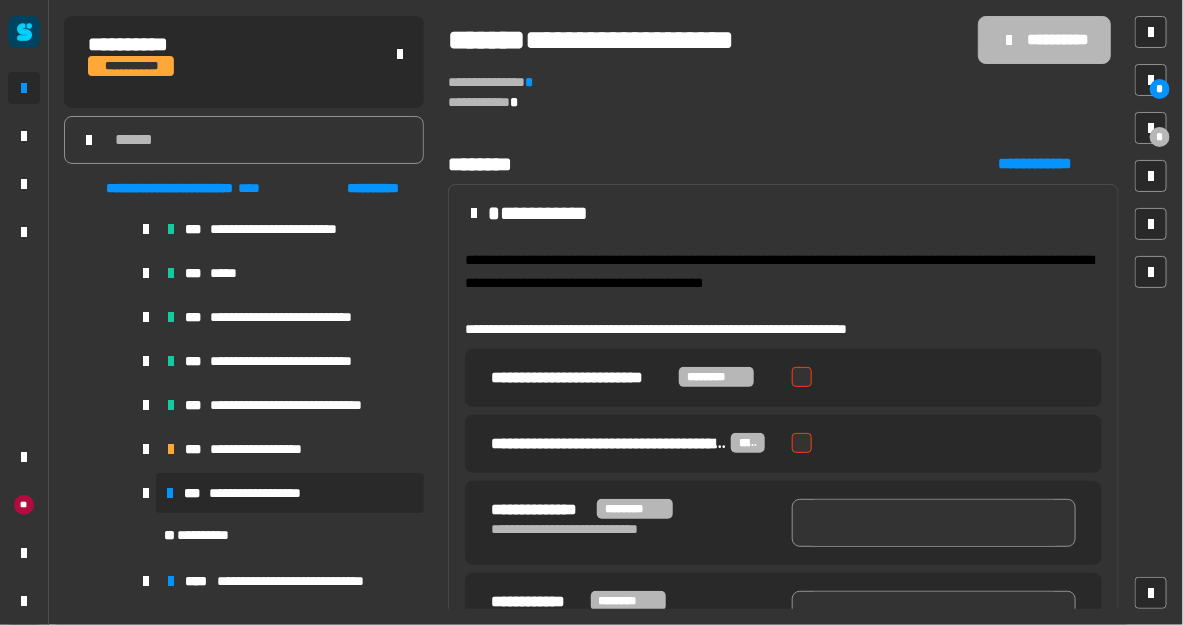 scroll, scrollTop: 80, scrollLeft: 0, axis: vertical 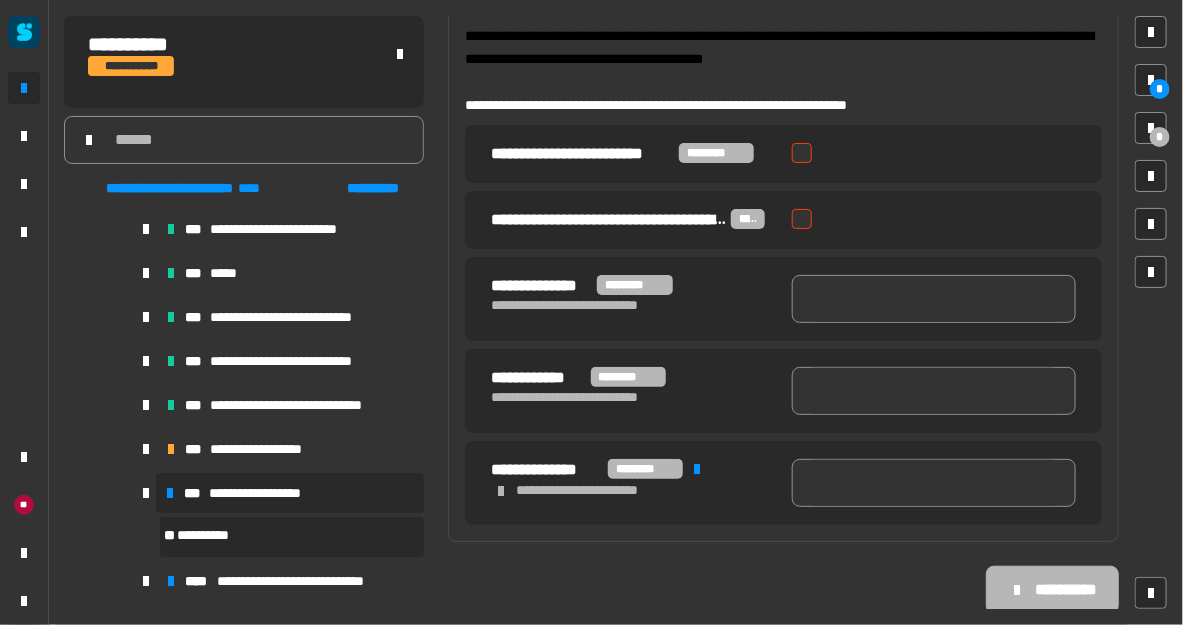 click on "**********" at bounding box center [265, 493] 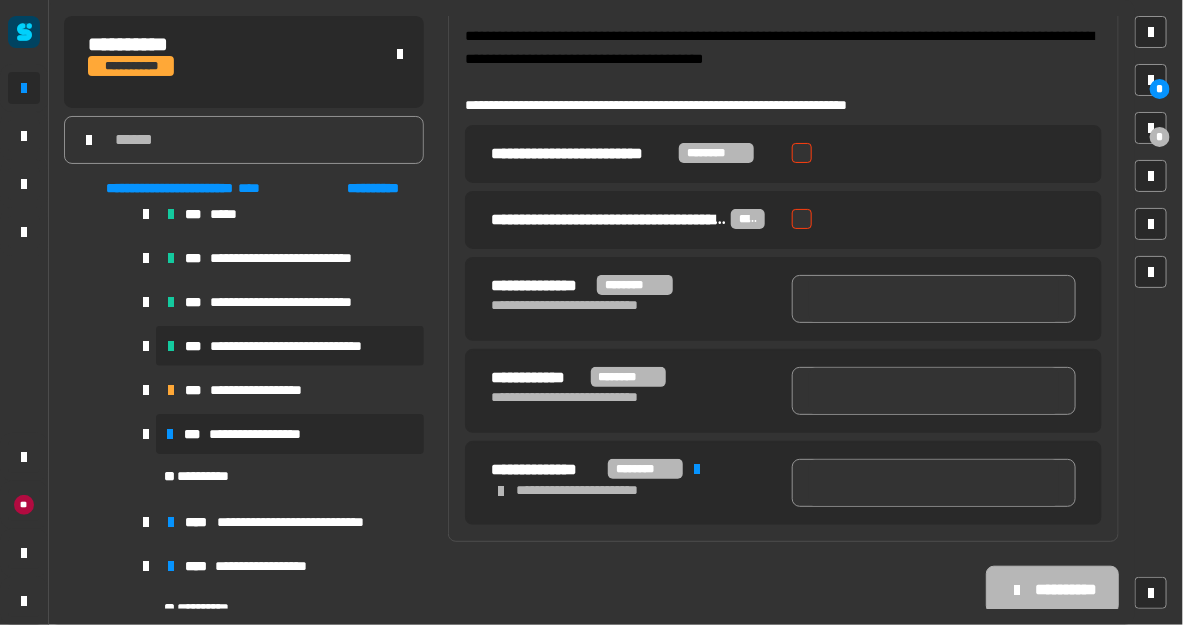 scroll, scrollTop: 2239, scrollLeft: 0, axis: vertical 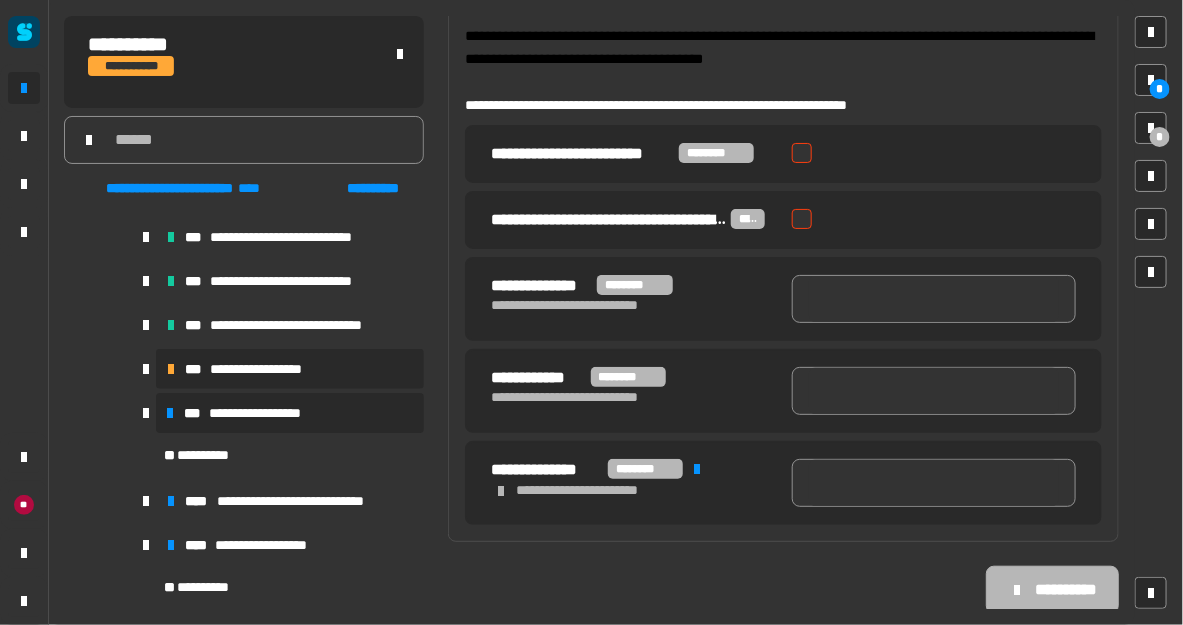 click on "**********" at bounding box center (265, 369) 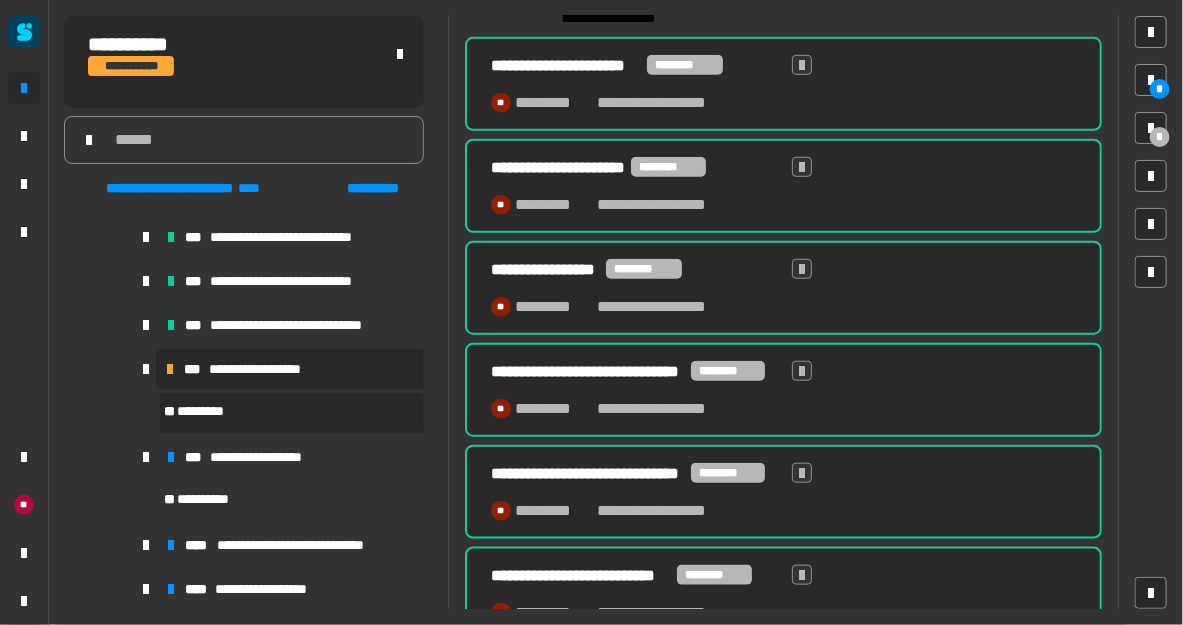 scroll, scrollTop: 191, scrollLeft: 0, axis: vertical 